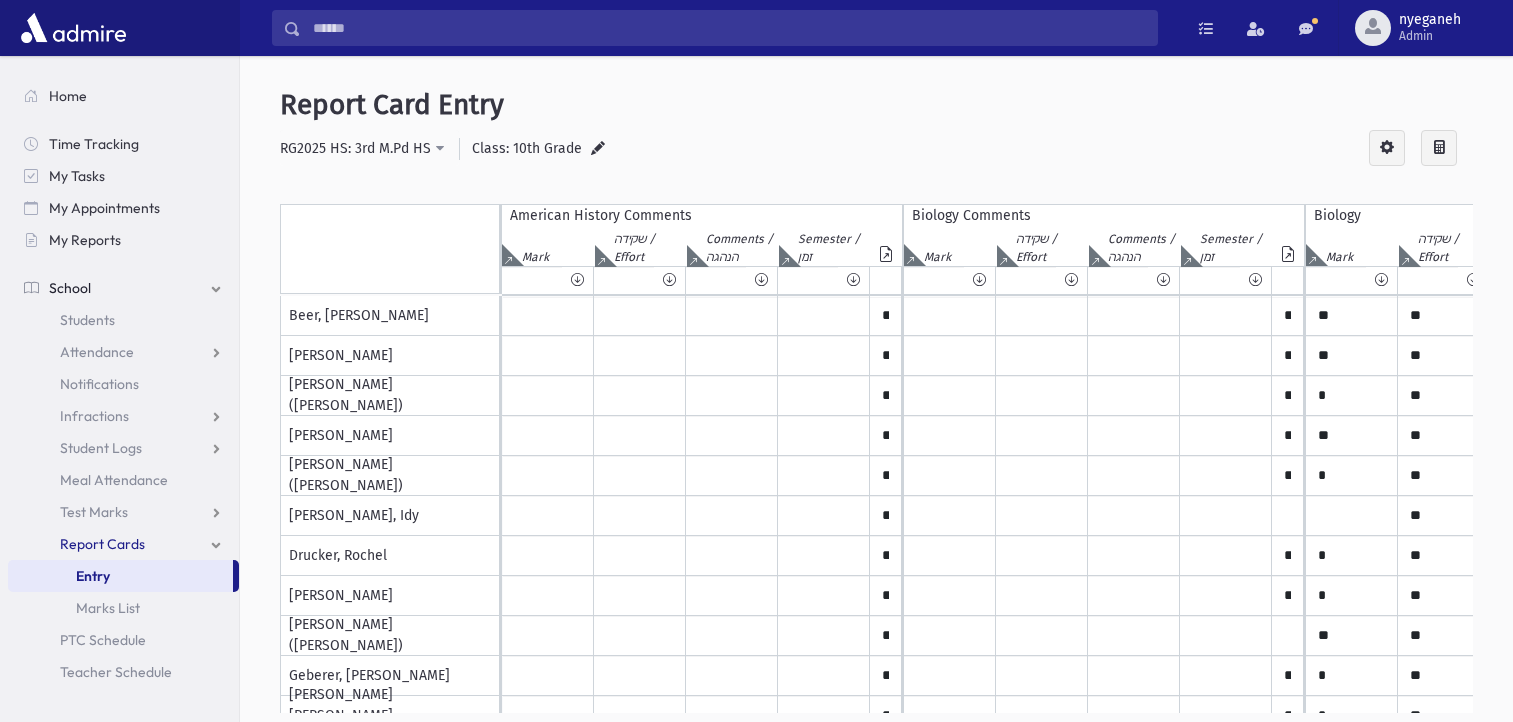 scroll, scrollTop: 0, scrollLeft: 0, axis: both 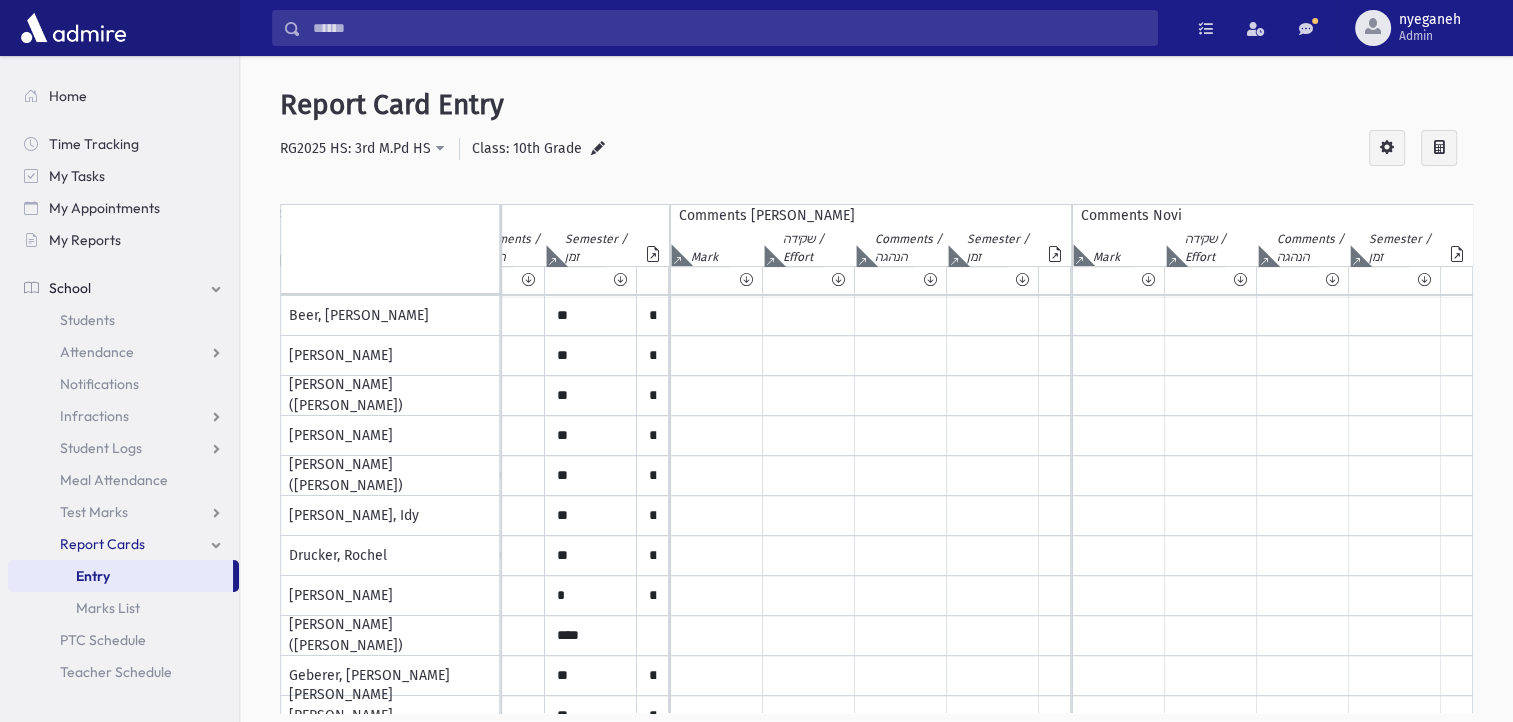 click at bounding box center (598, 149) 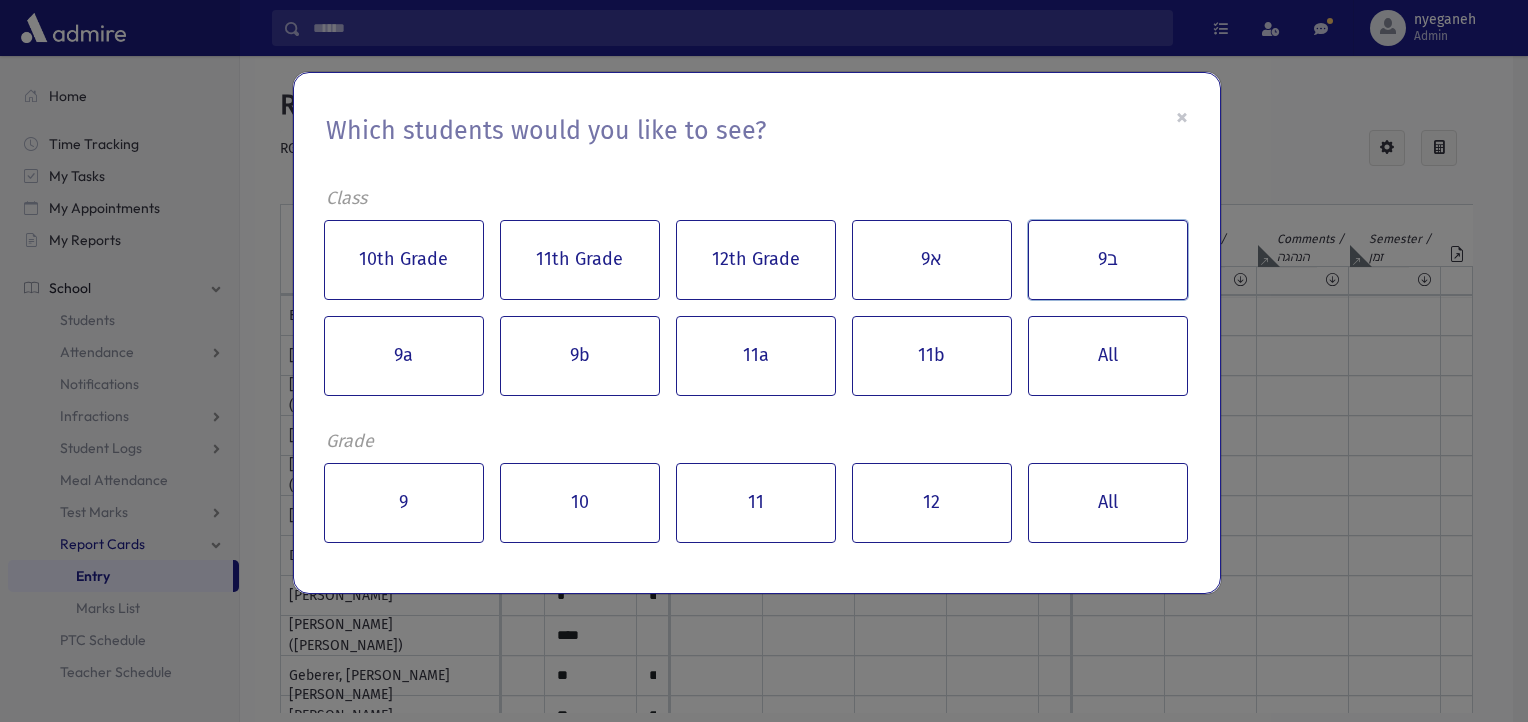 click on "ב9" at bounding box center (1108, 260) 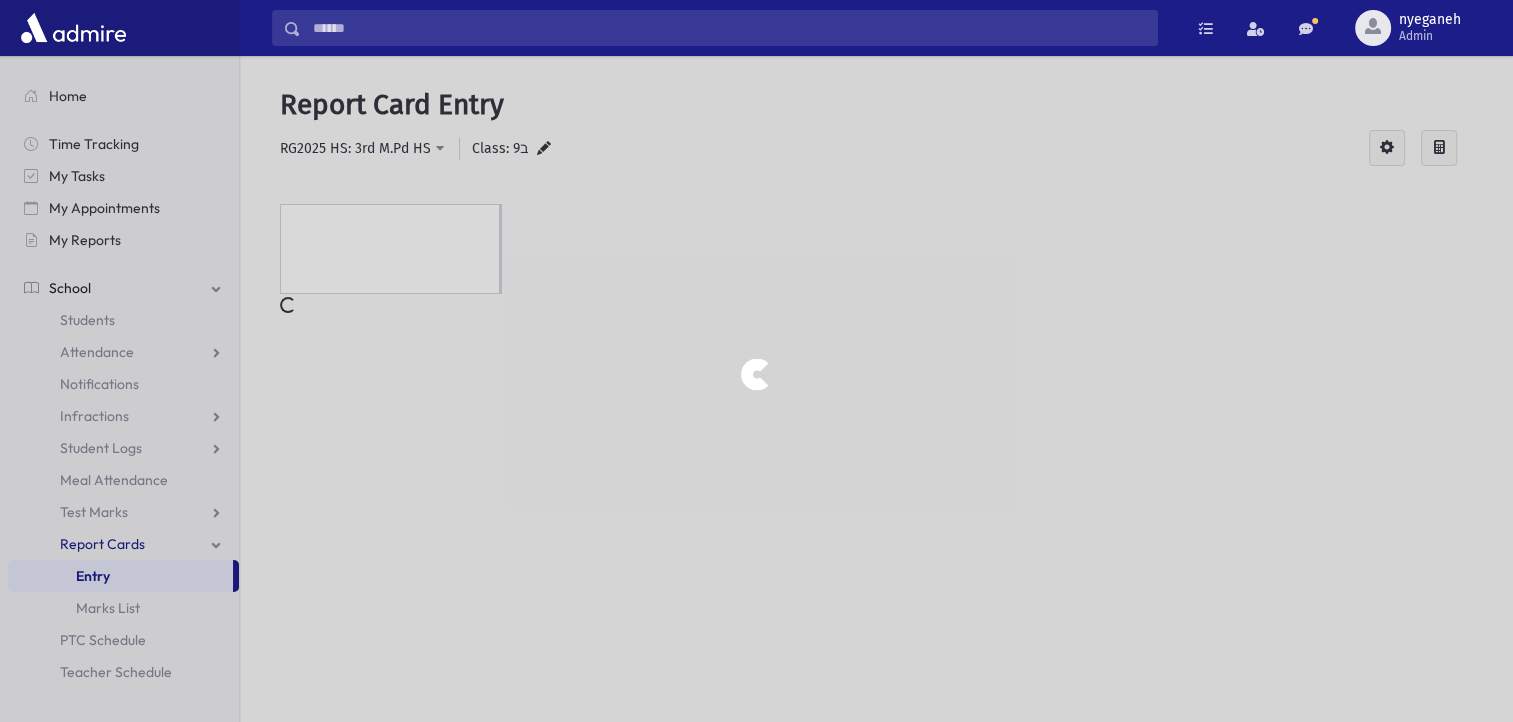 scroll, scrollTop: 0, scrollLeft: 0, axis: both 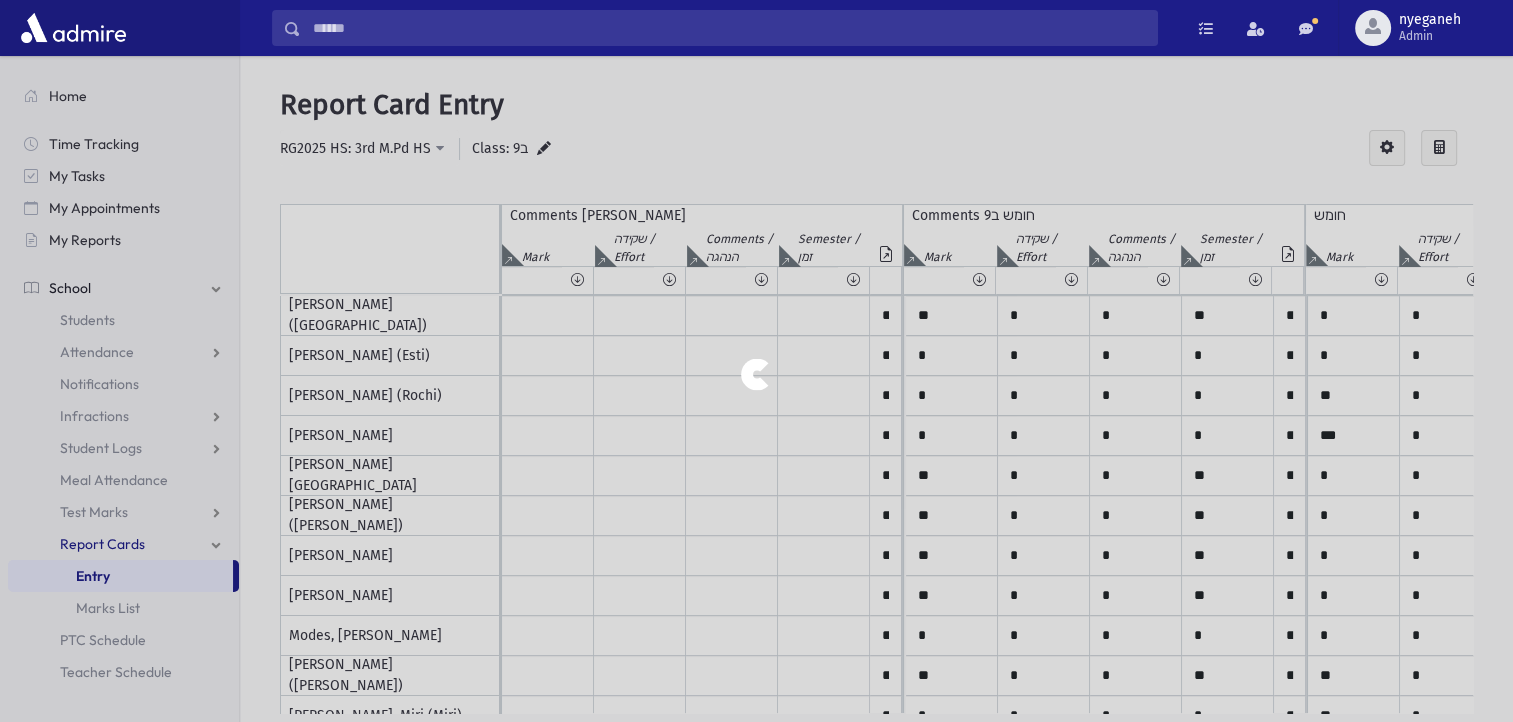 drag, startPoint x: 634, startPoint y: 708, endPoint x: 689, endPoint y: 705, distance: 55.081757 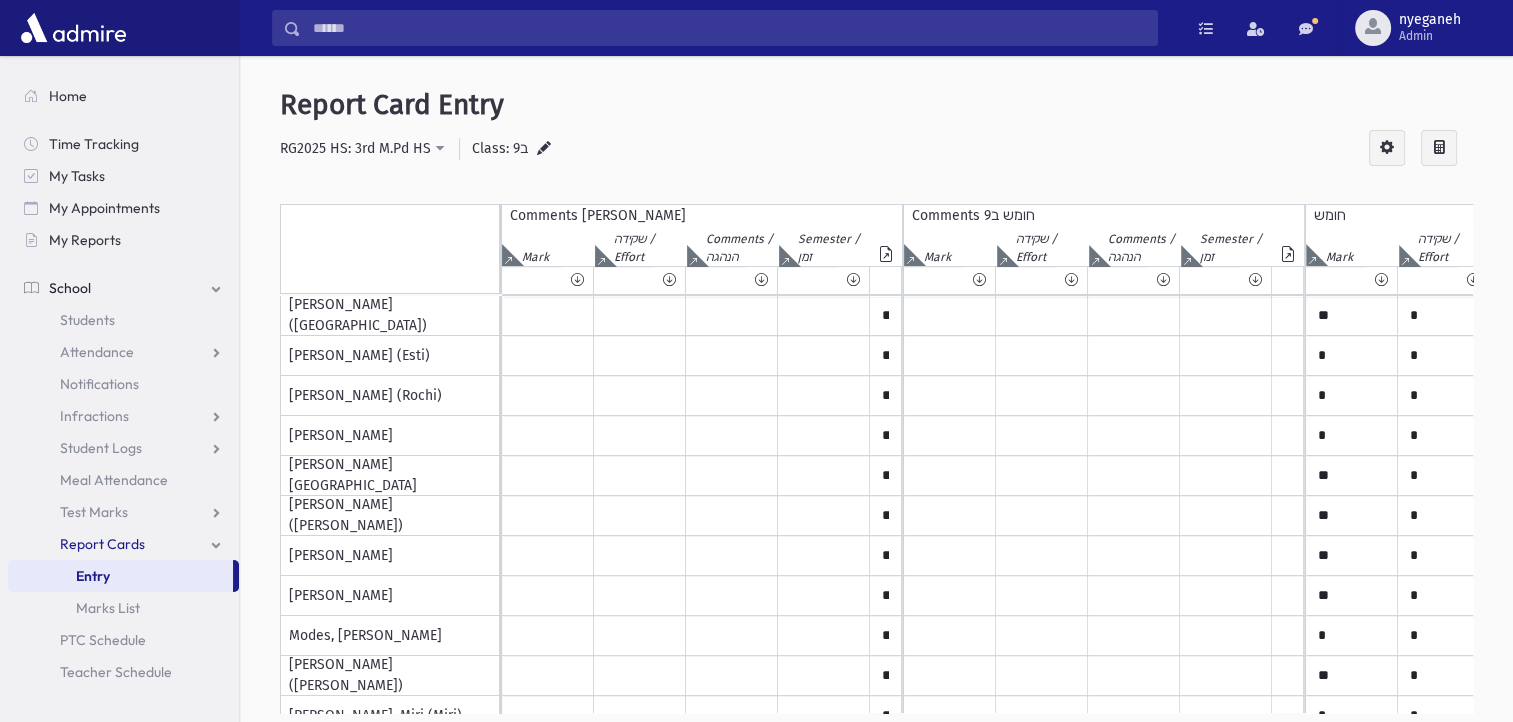 scroll, scrollTop: 0, scrollLeft: 192, axis: horizontal 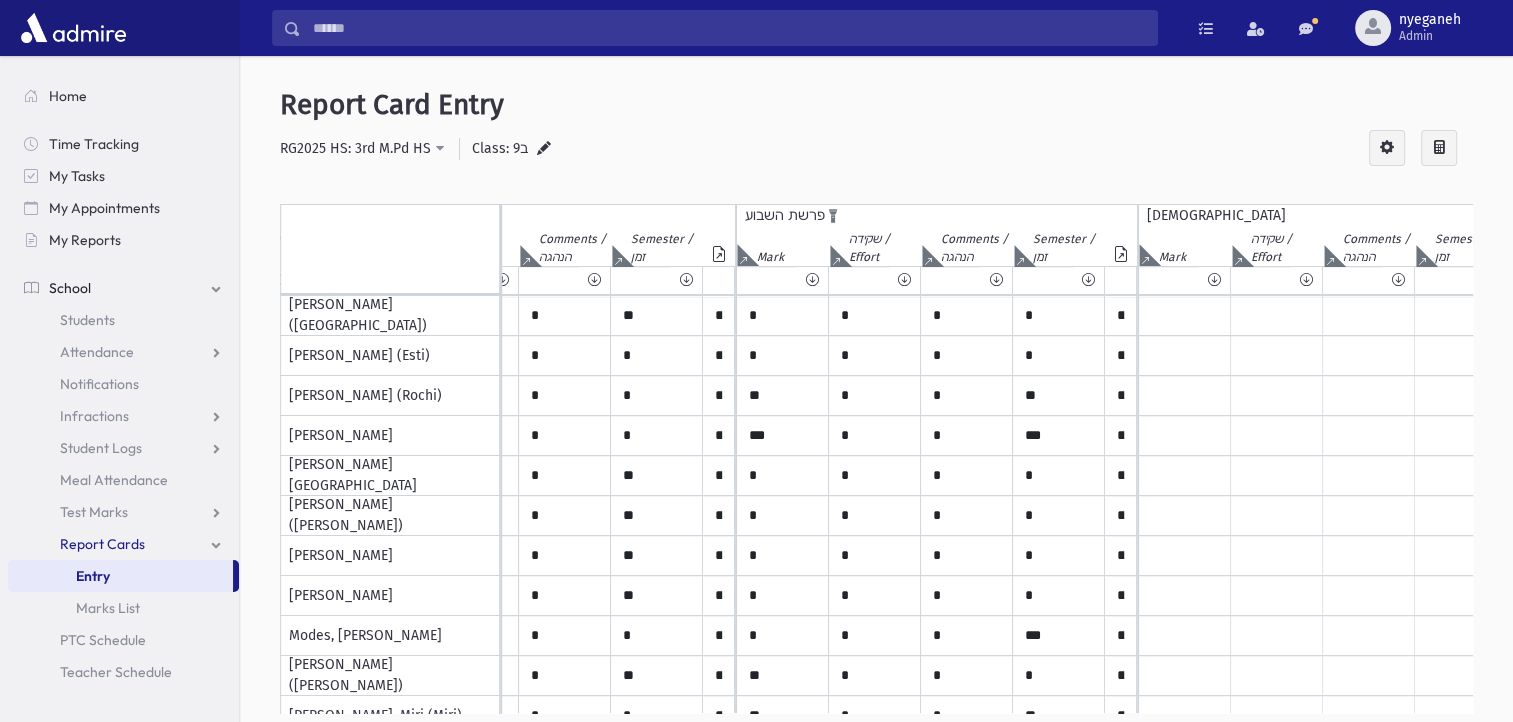 click at bounding box center (-85, 256) 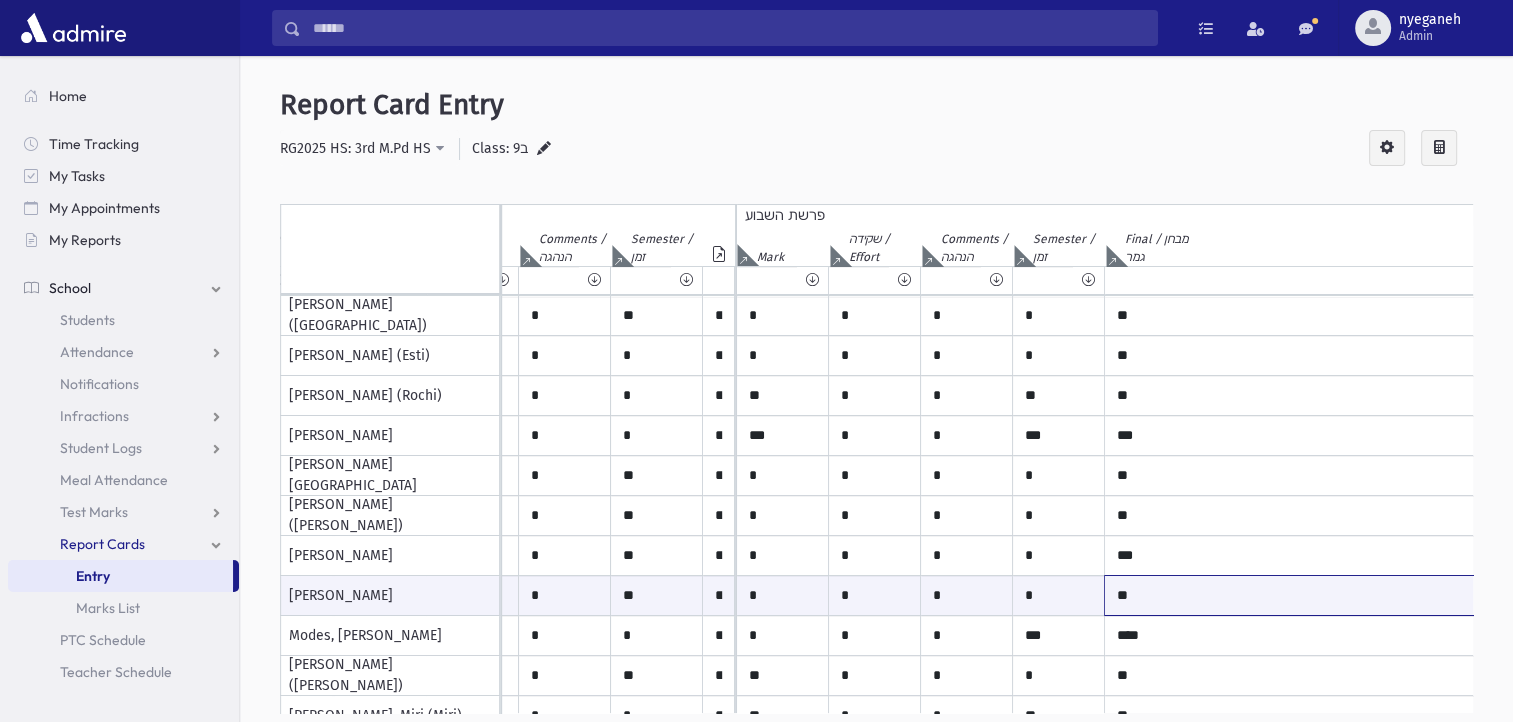 click on "**" at bounding box center (1335, 595) 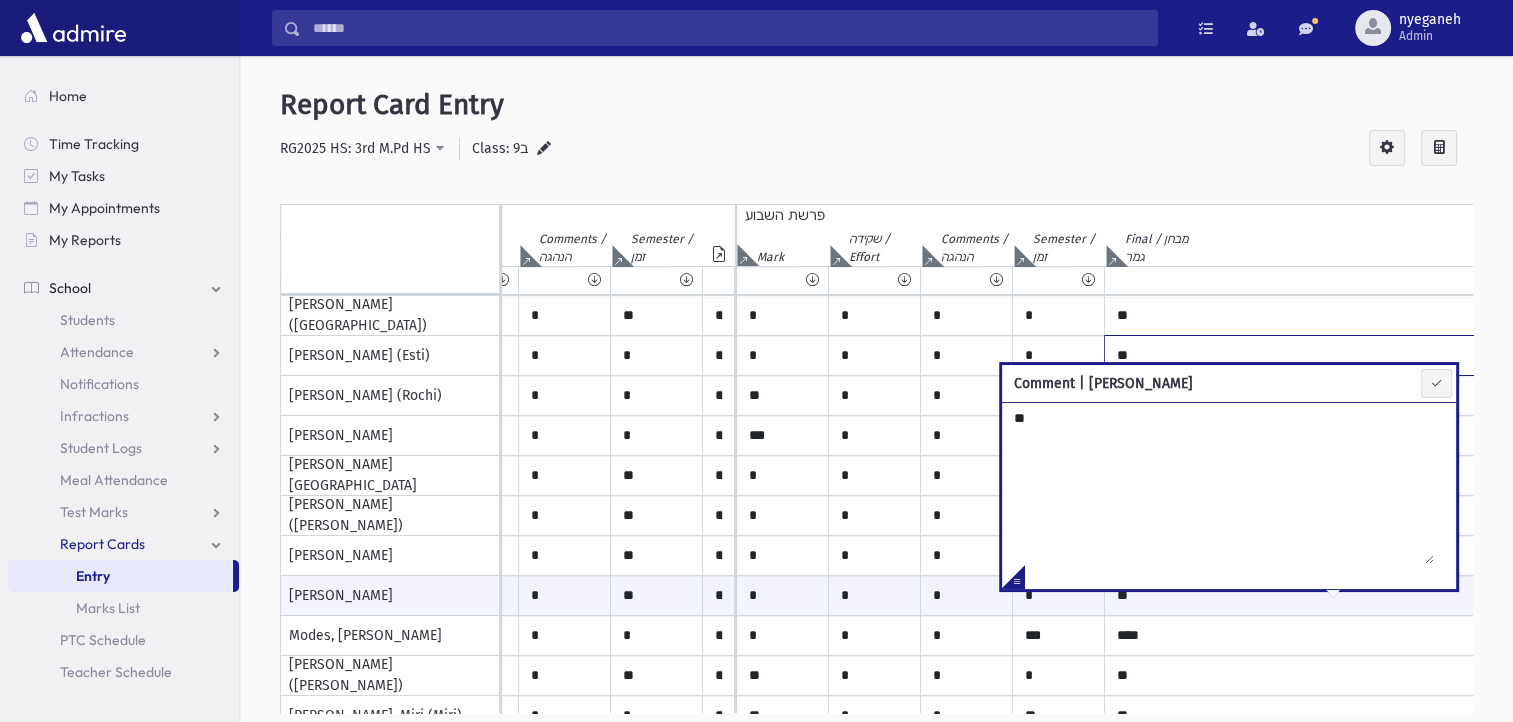 click on "**" at bounding box center [1335, 316] 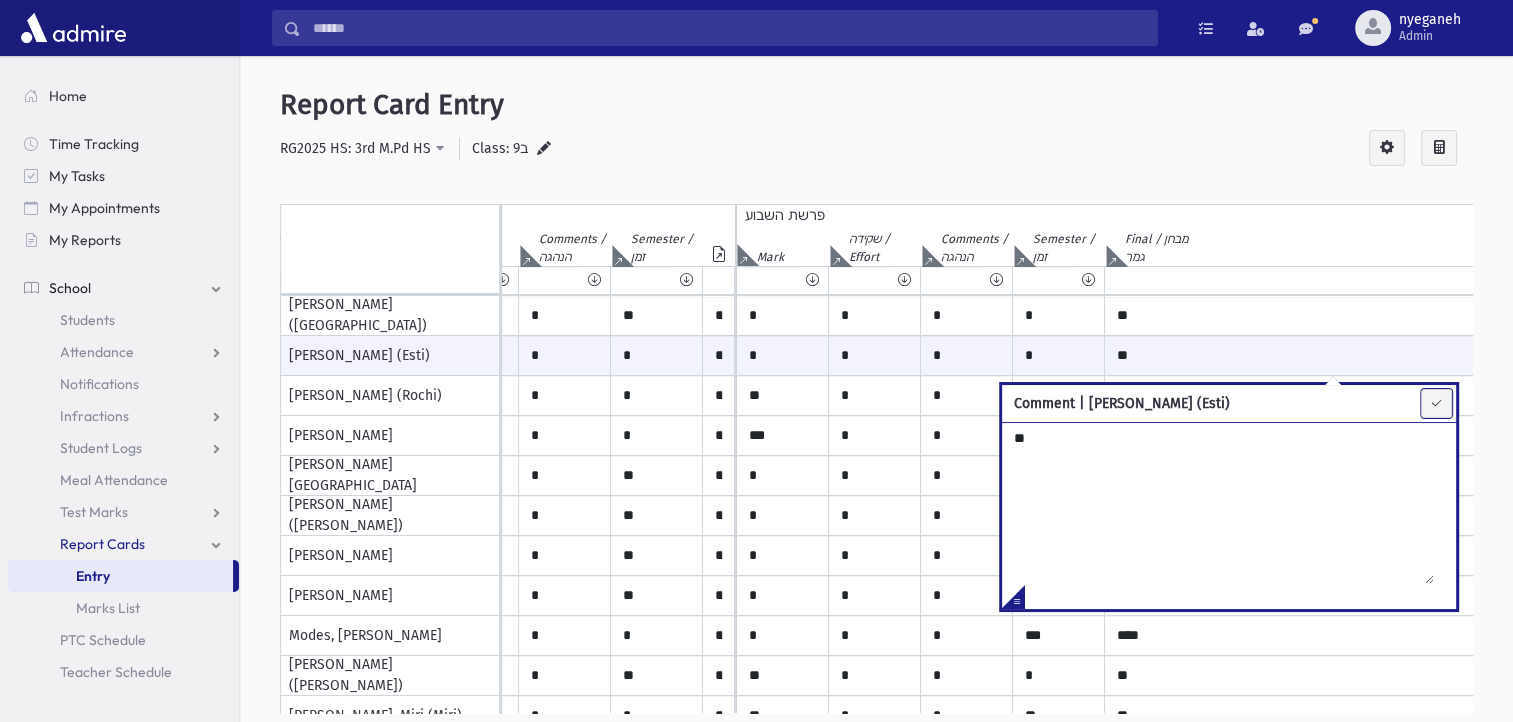 click at bounding box center (1436, 403) 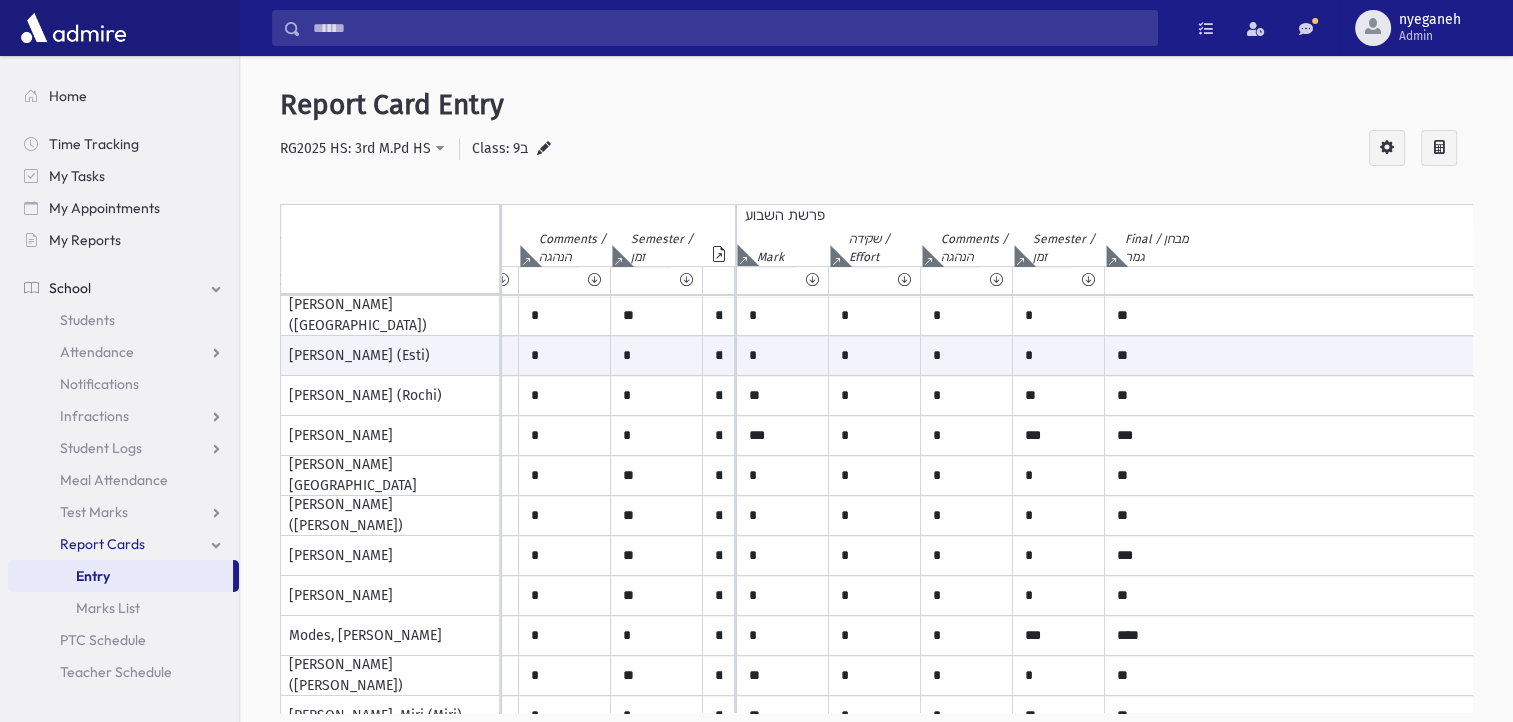 click at bounding box center [544, 150] 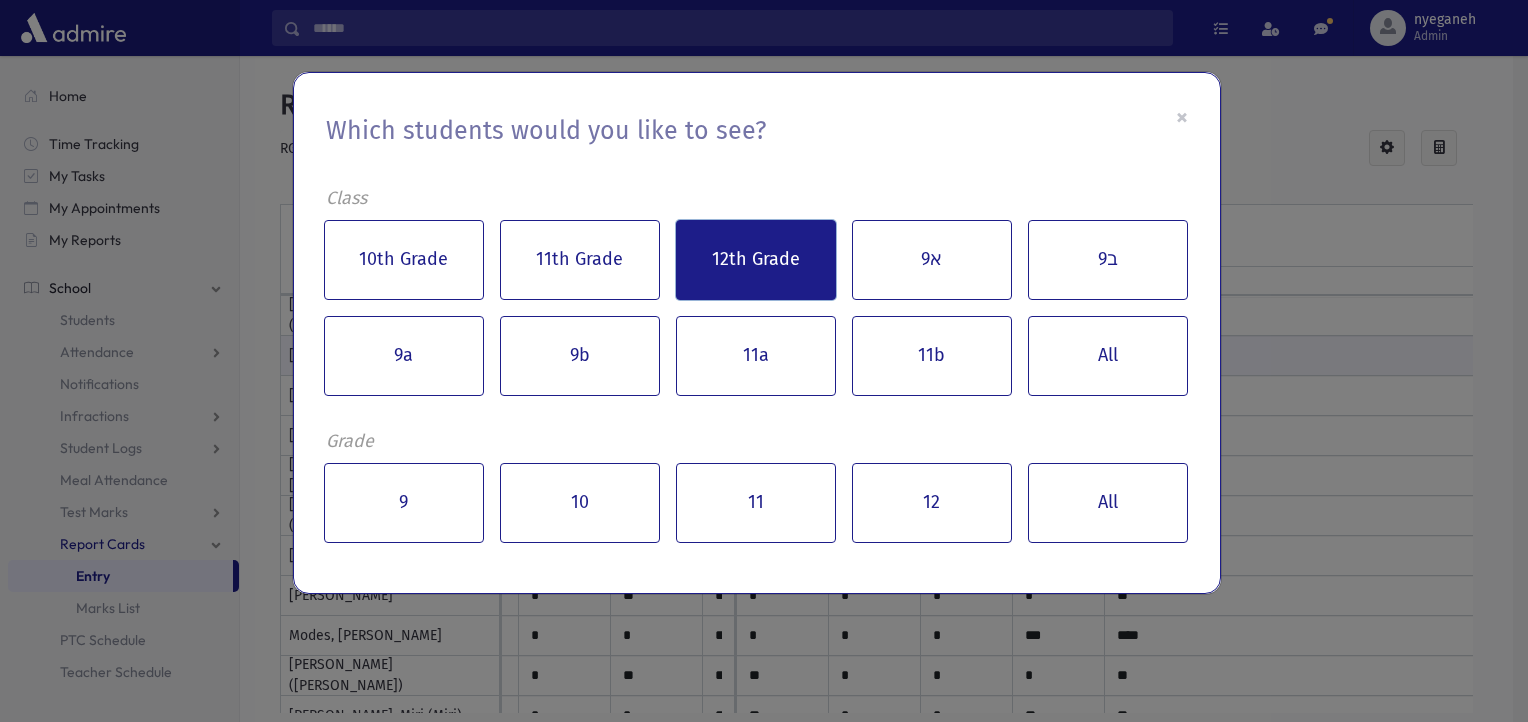 click on "12th Grade" at bounding box center [756, 260] 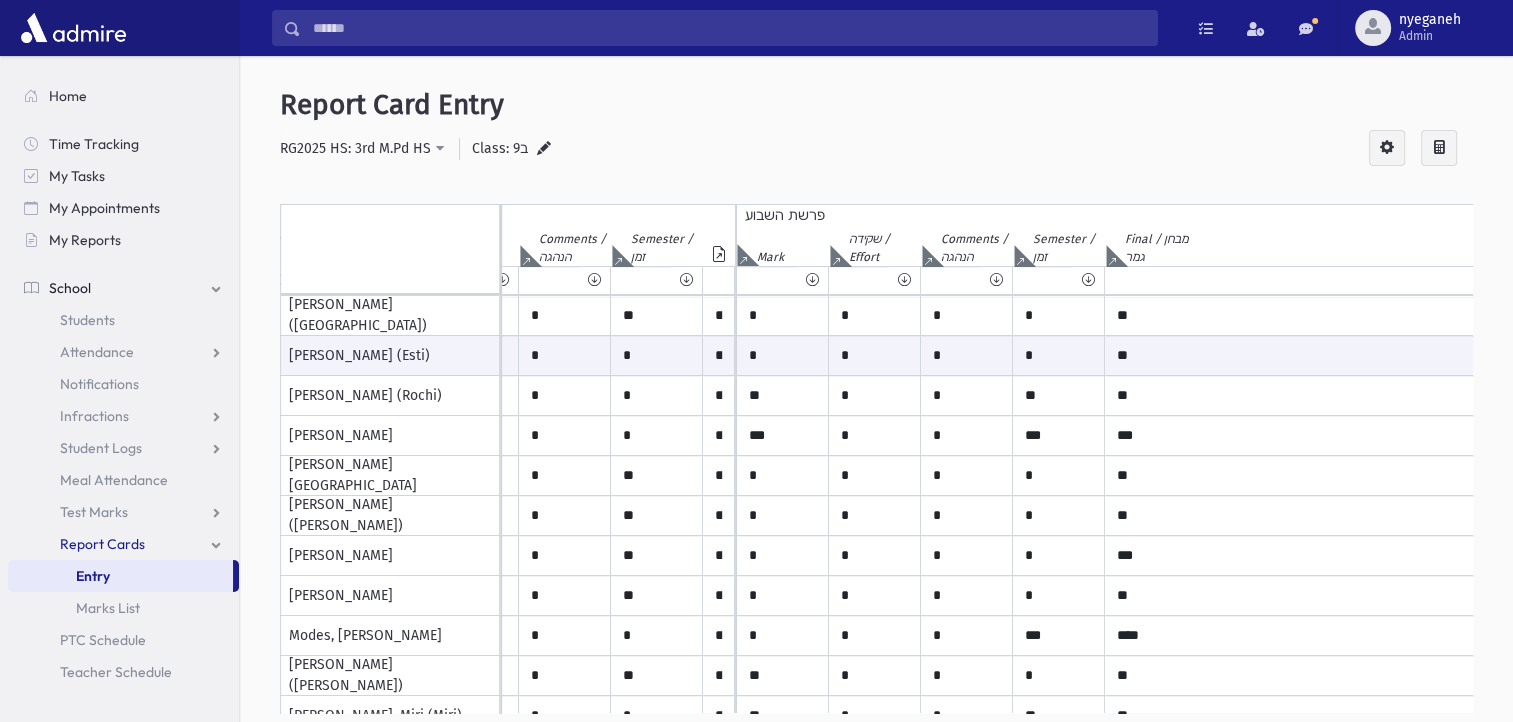 scroll, scrollTop: 0, scrollLeft: 0, axis: both 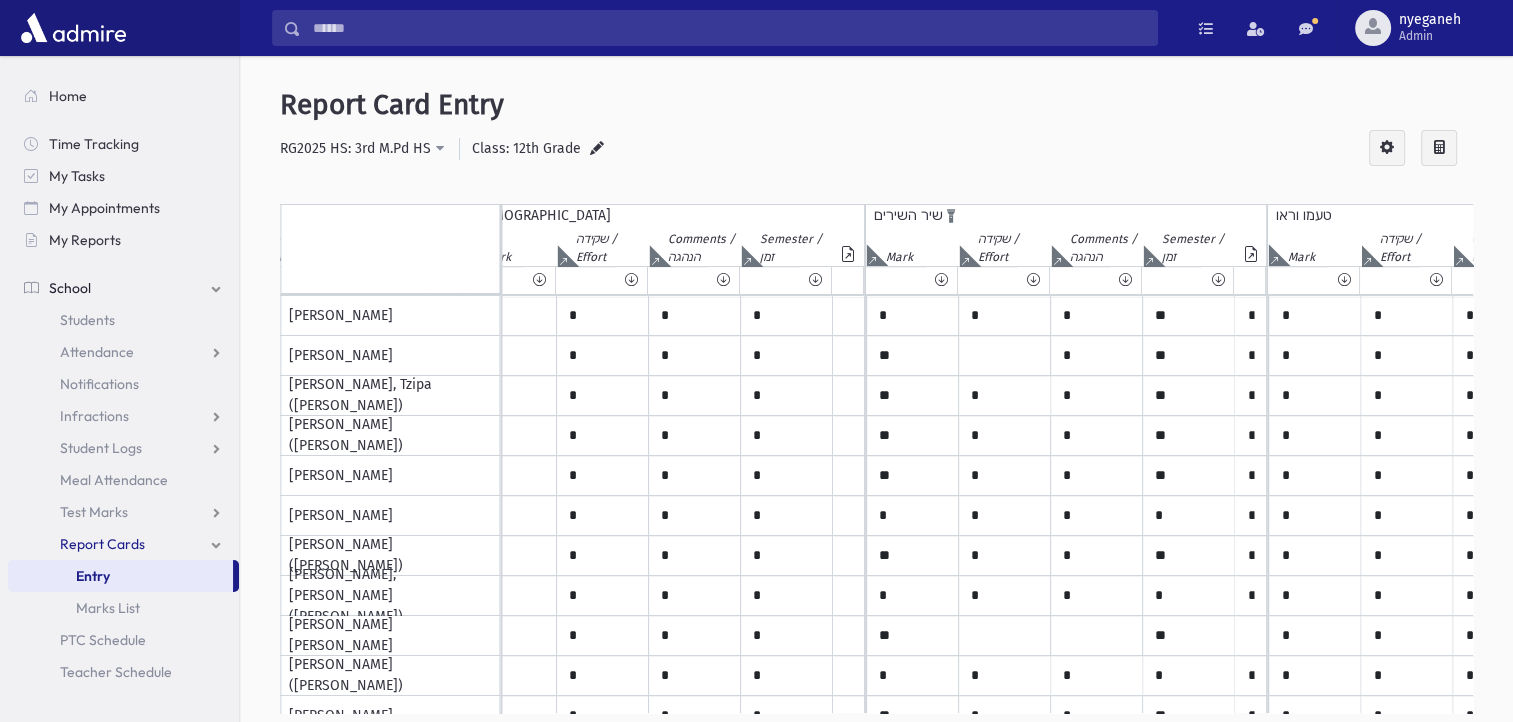 click at bounding box center (-1966, 256) 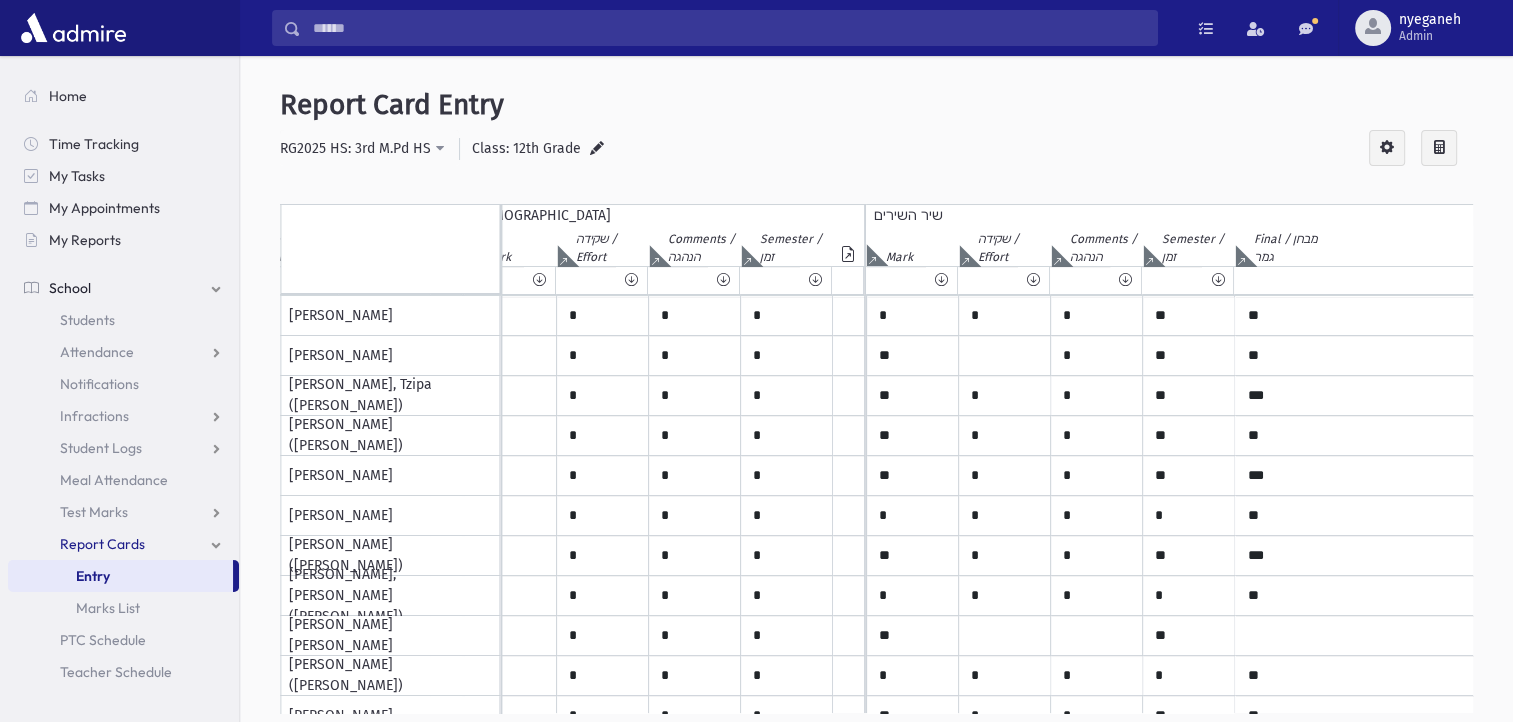 click at bounding box center (597, 149) 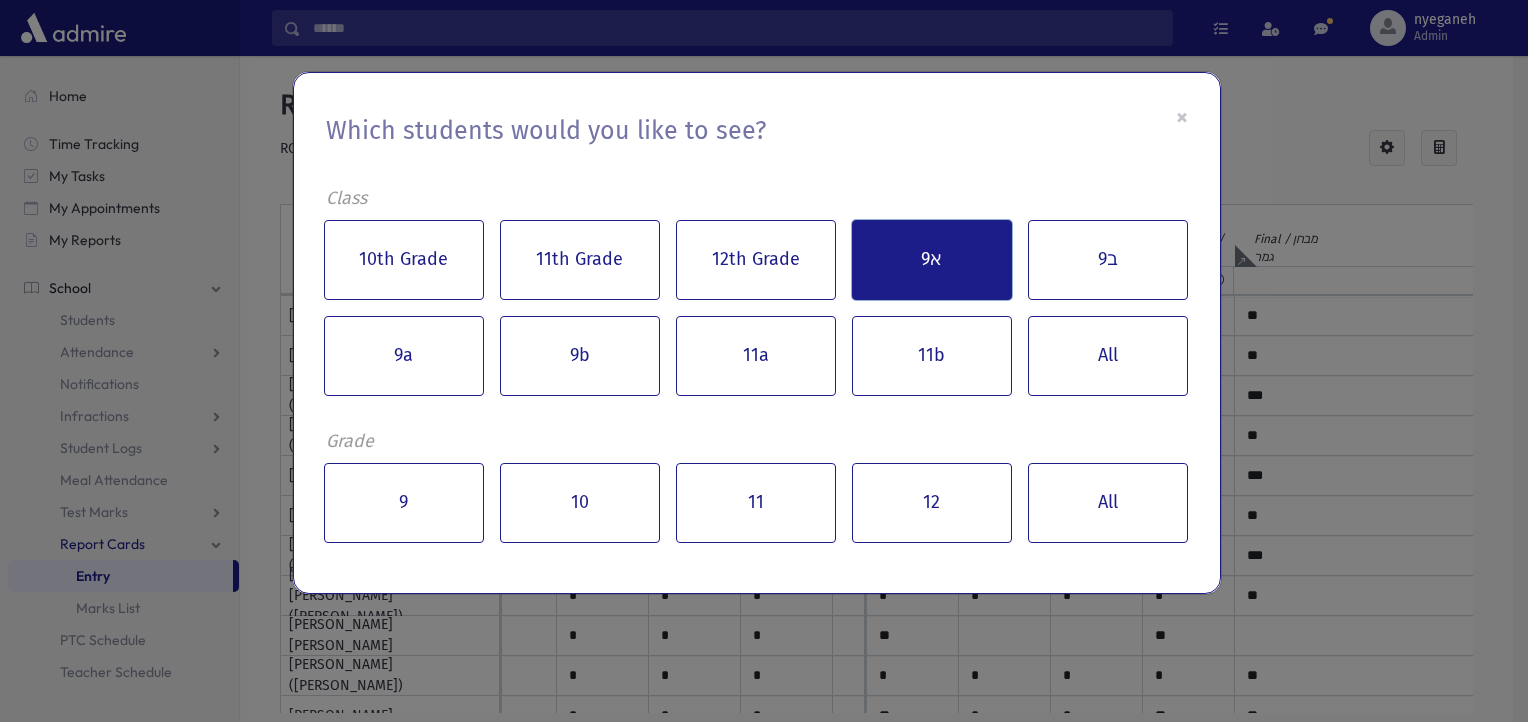 click on "א9" at bounding box center (932, 260) 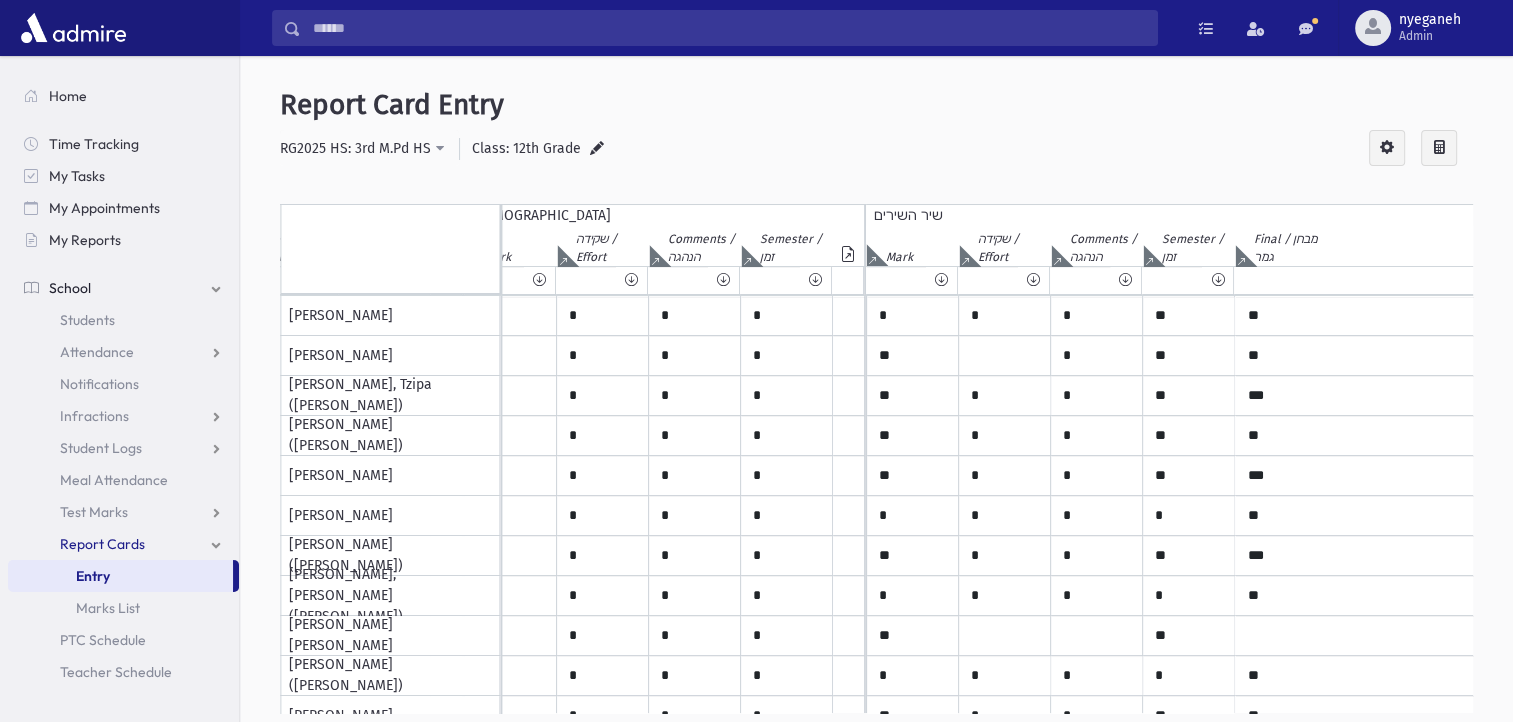 scroll, scrollTop: 0, scrollLeft: 0, axis: both 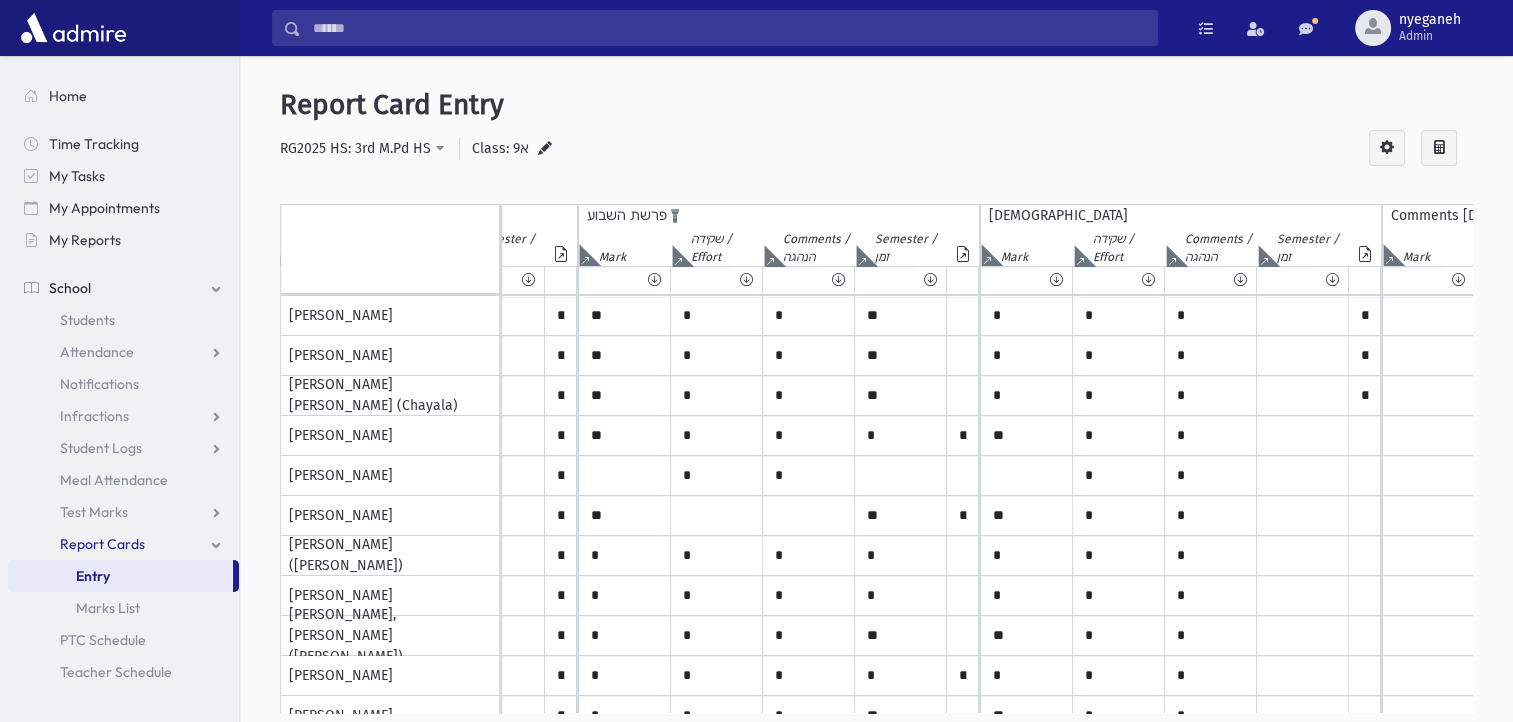 click at bounding box center [-645, 256] 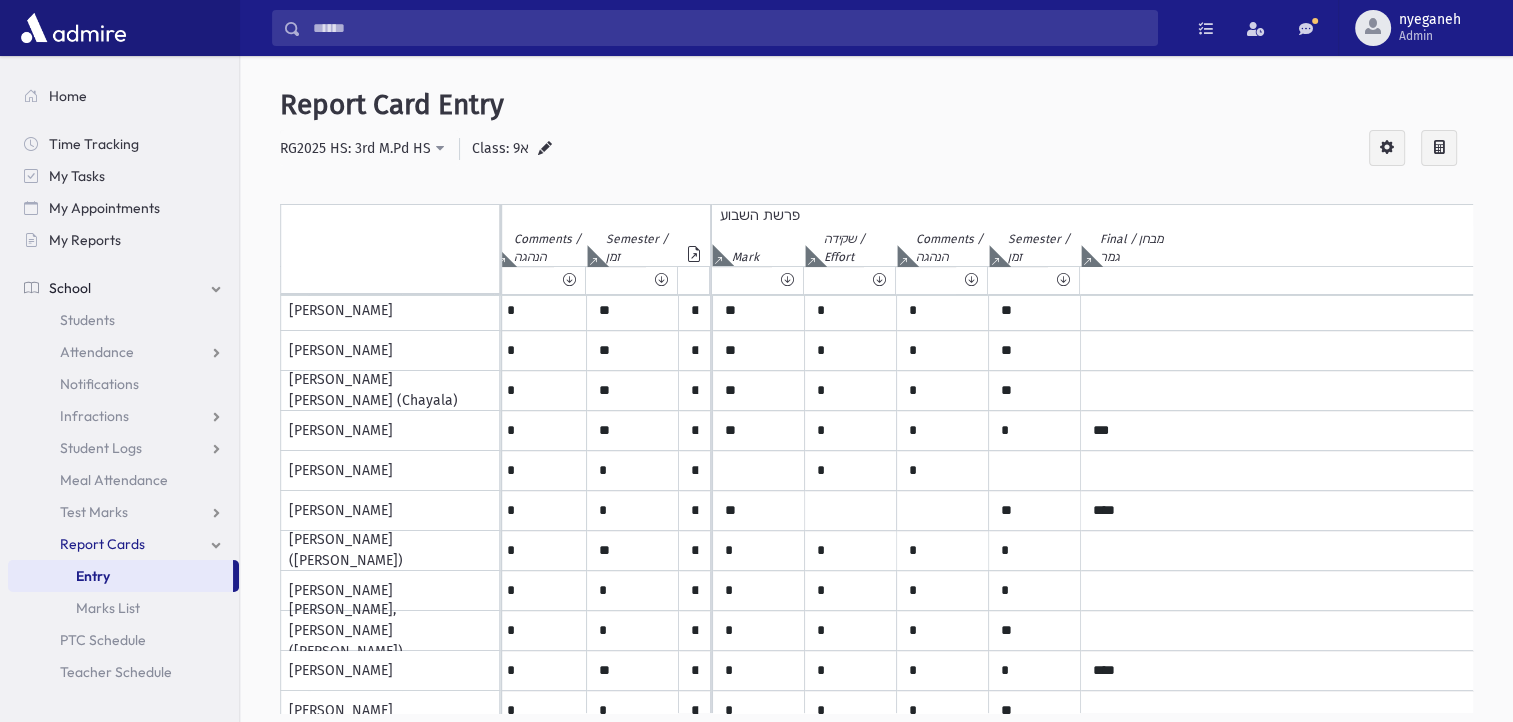 scroll, scrollTop: 0, scrollLeft: 1397, axis: horizontal 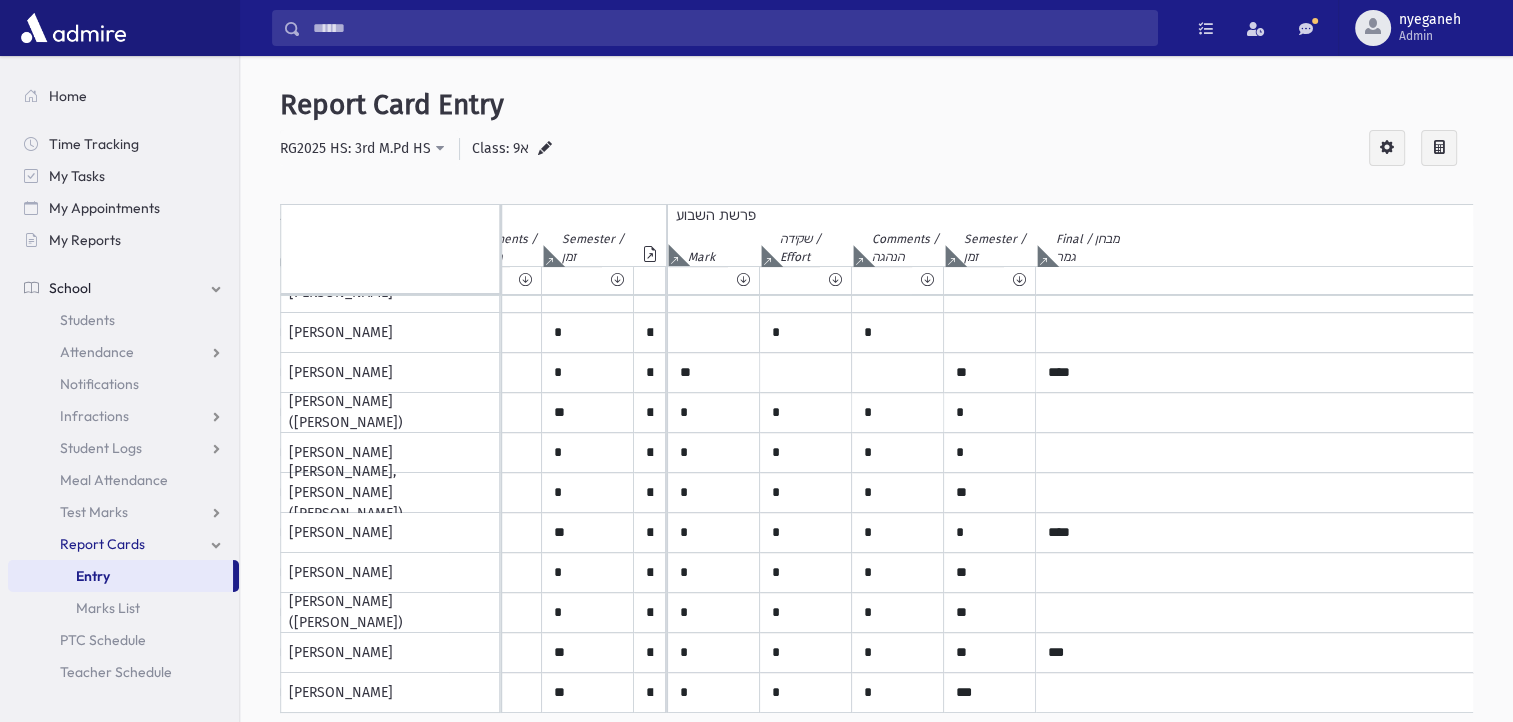 click at bounding box center [545, 149] 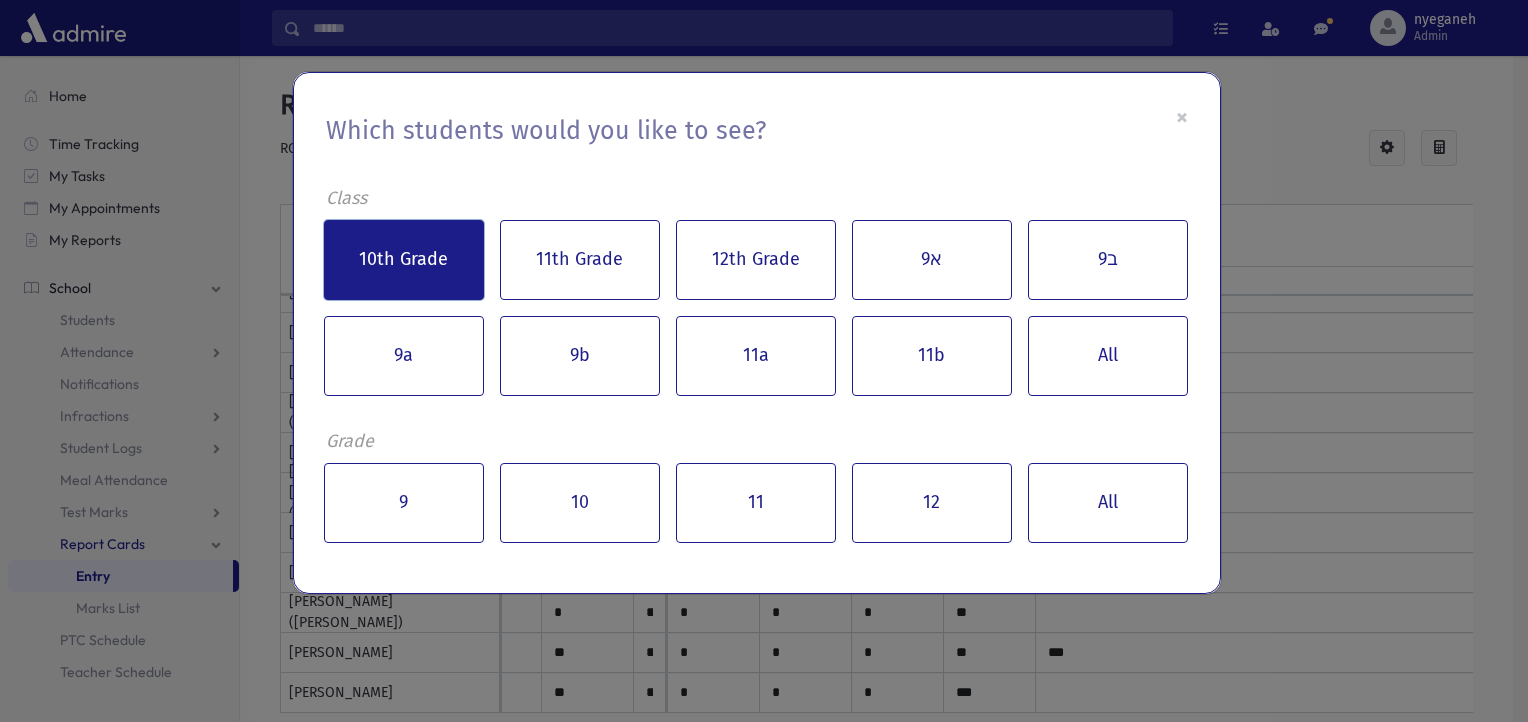 click on "10th Grade" at bounding box center [404, 260] 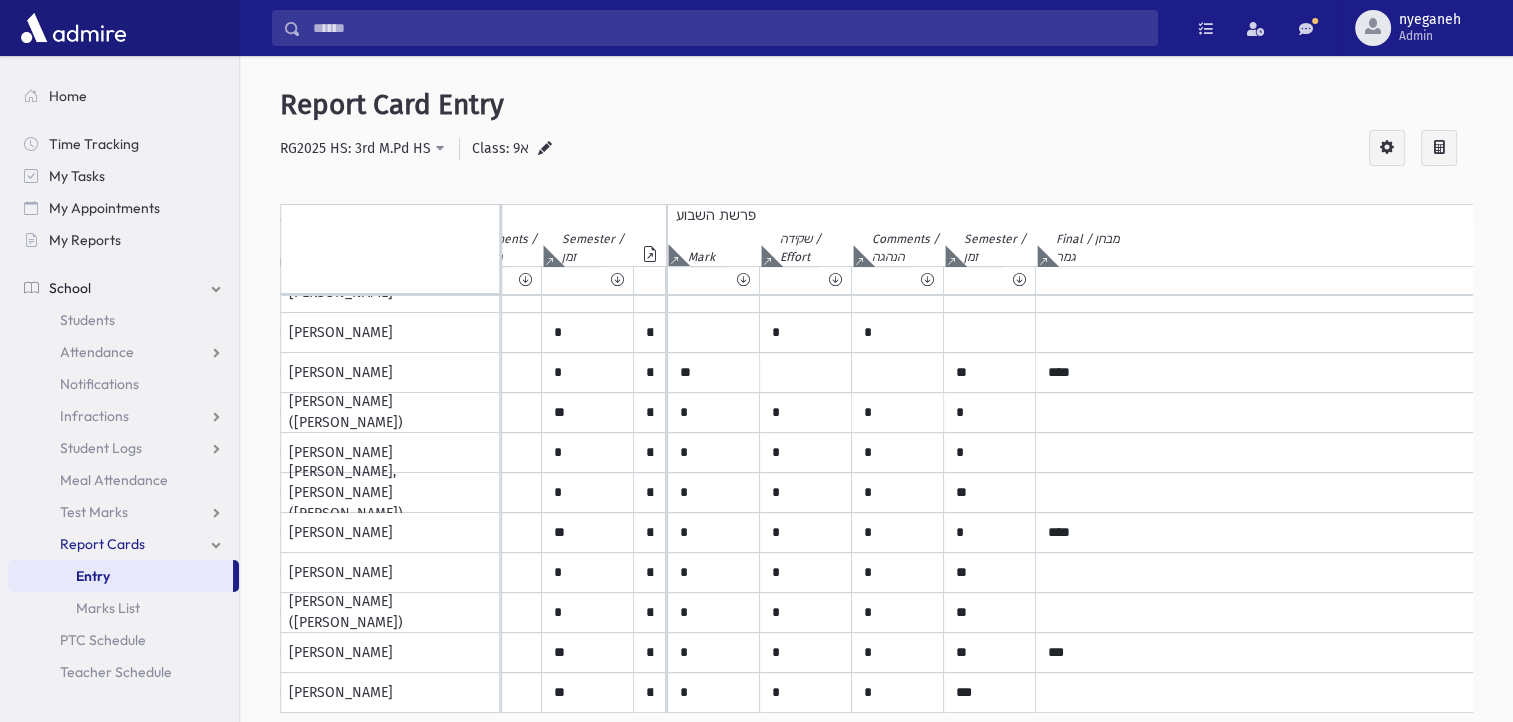 scroll, scrollTop: 0, scrollLeft: 0, axis: both 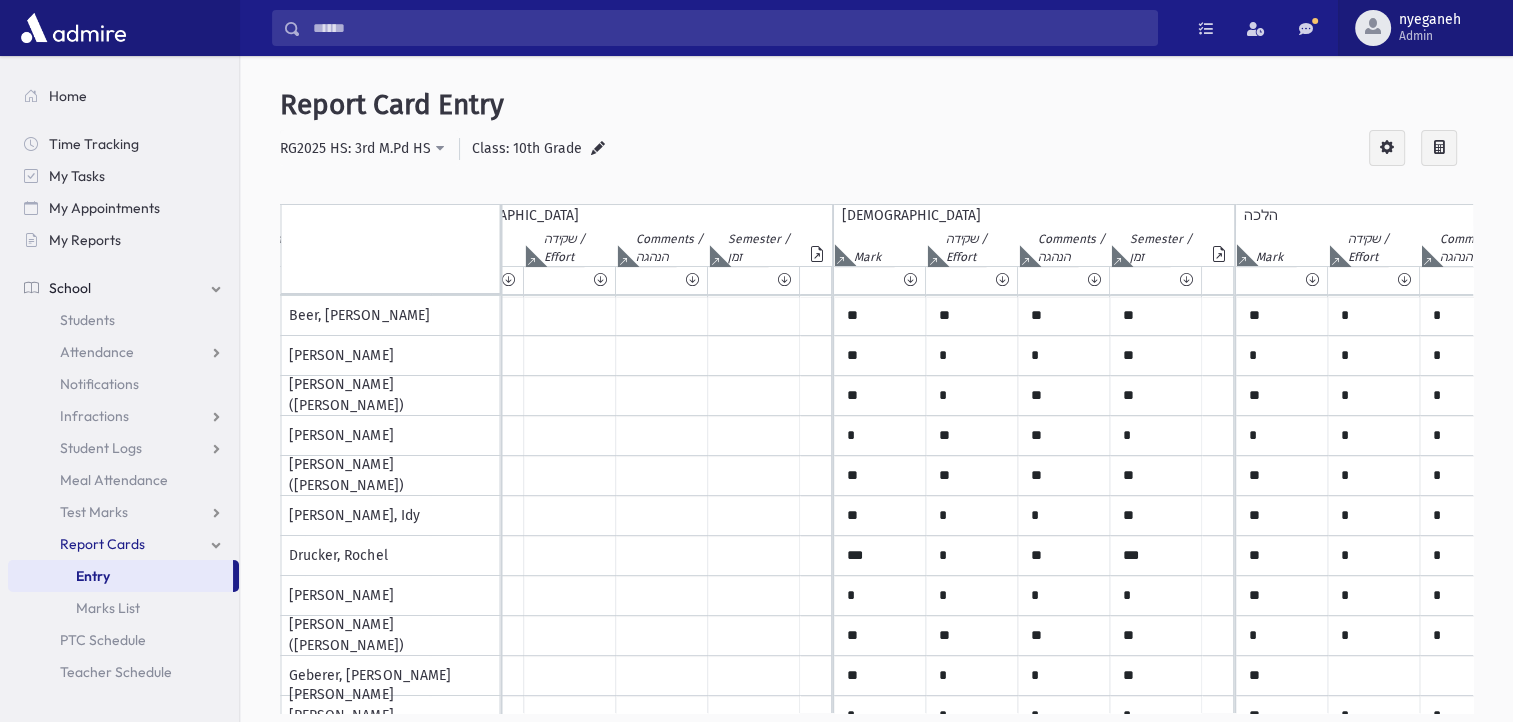 click at bounding box center (1373, 28) 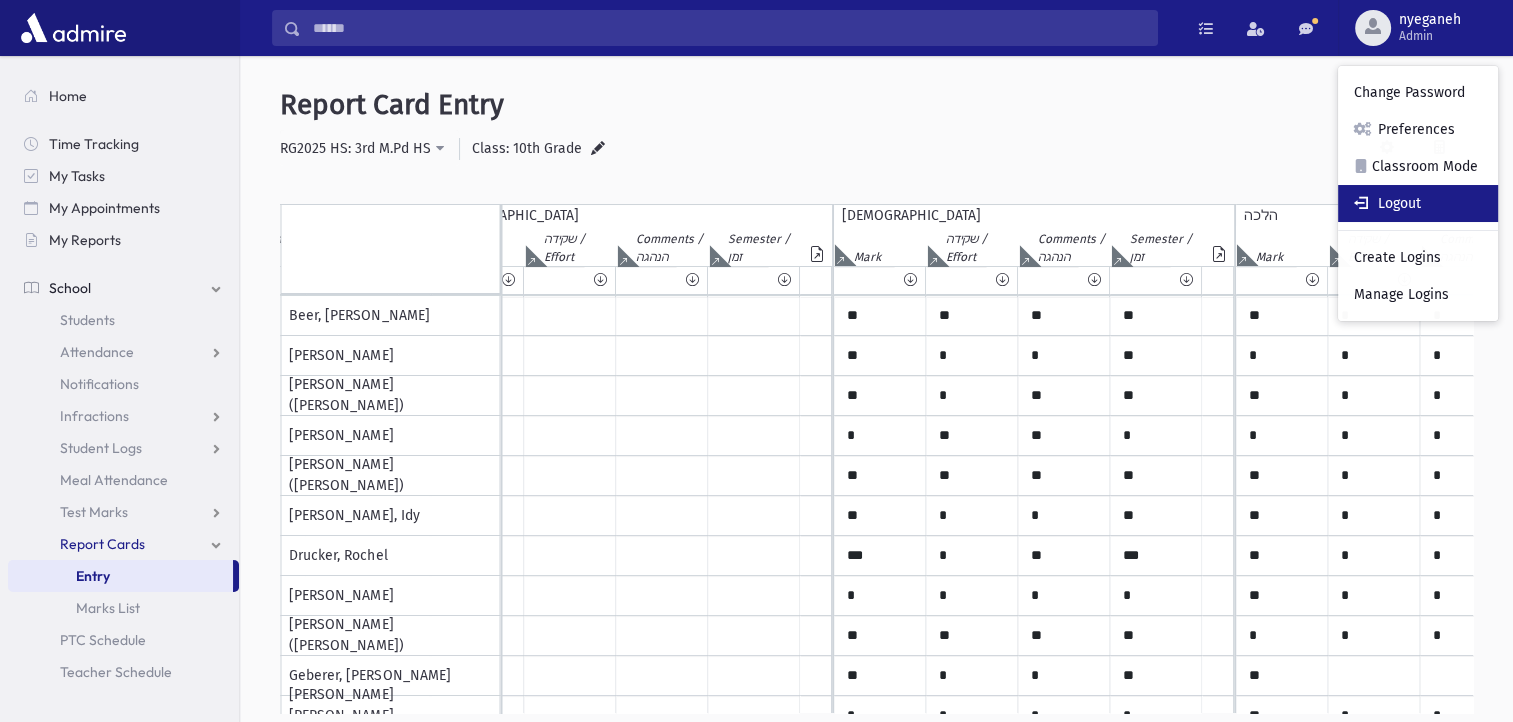 click on "Logout" at bounding box center [1418, 203] 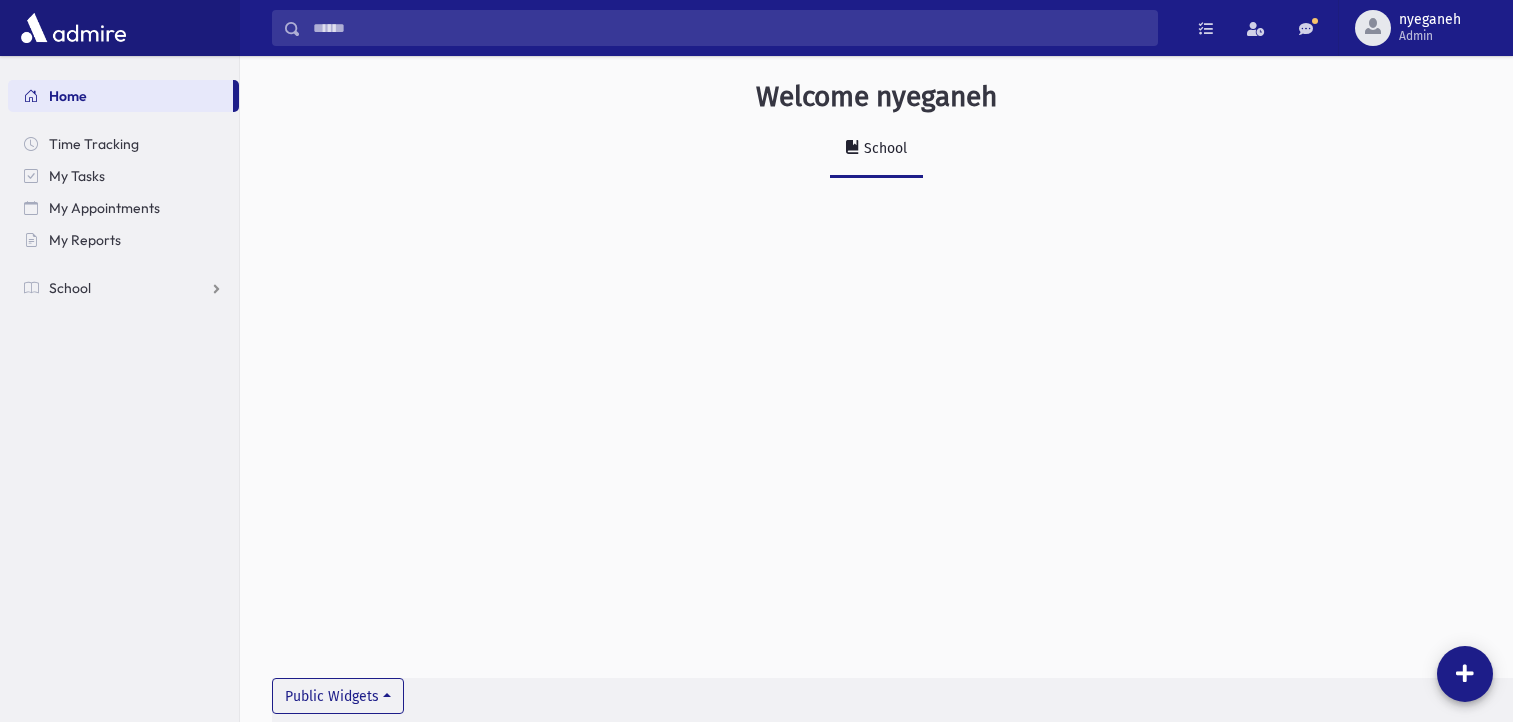 scroll, scrollTop: 0, scrollLeft: 0, axis: both 